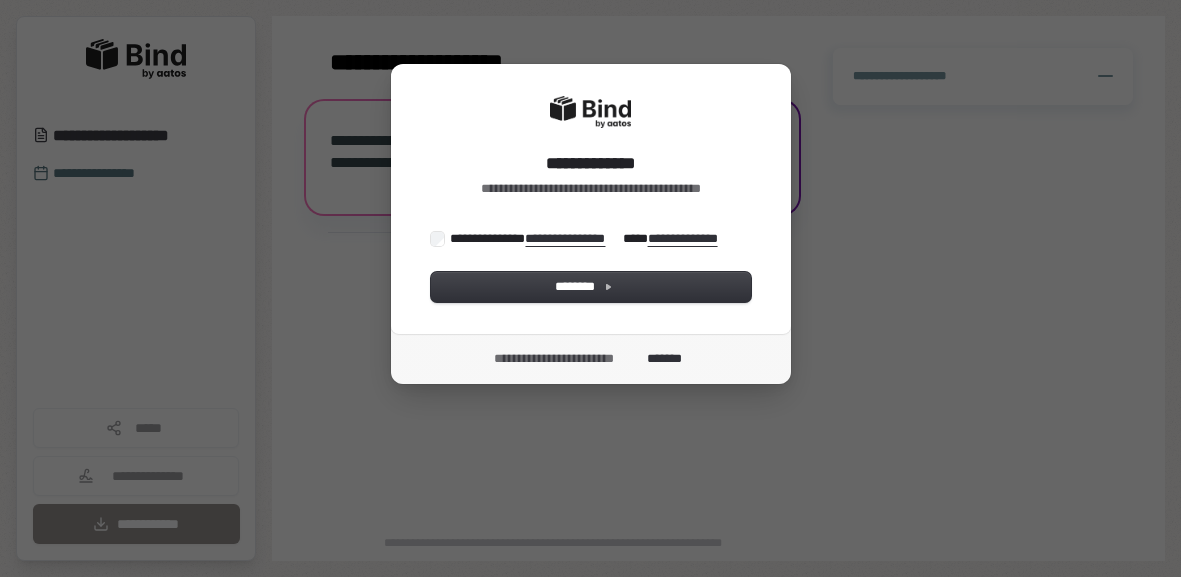 scroll, scrollTop: 0, scrollLeft: 0, axis: both 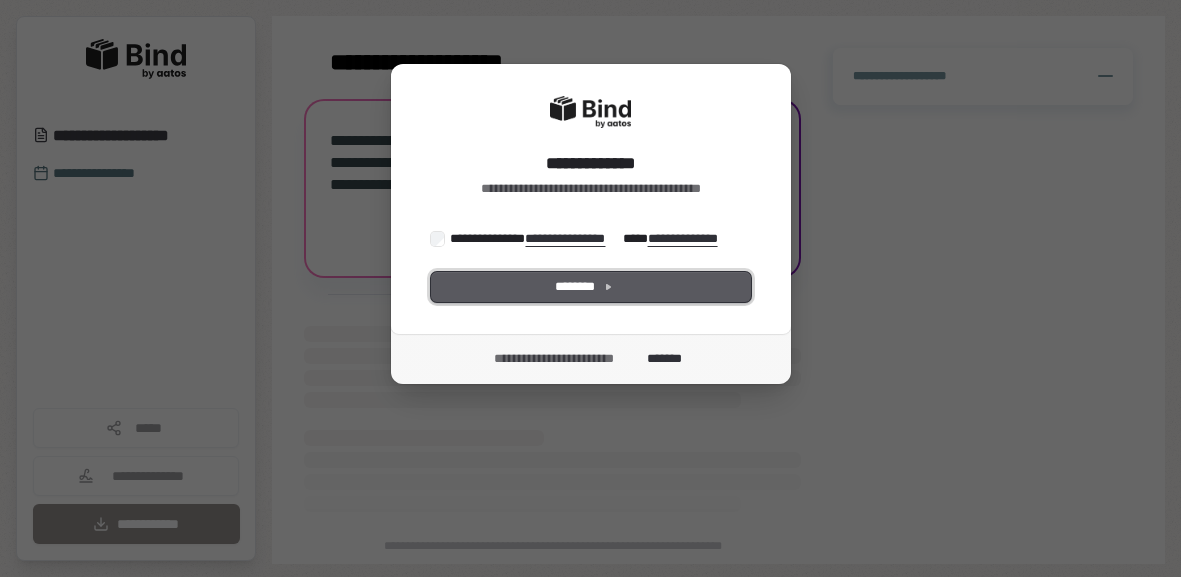 click on "********" at bounding box center (591, 287) 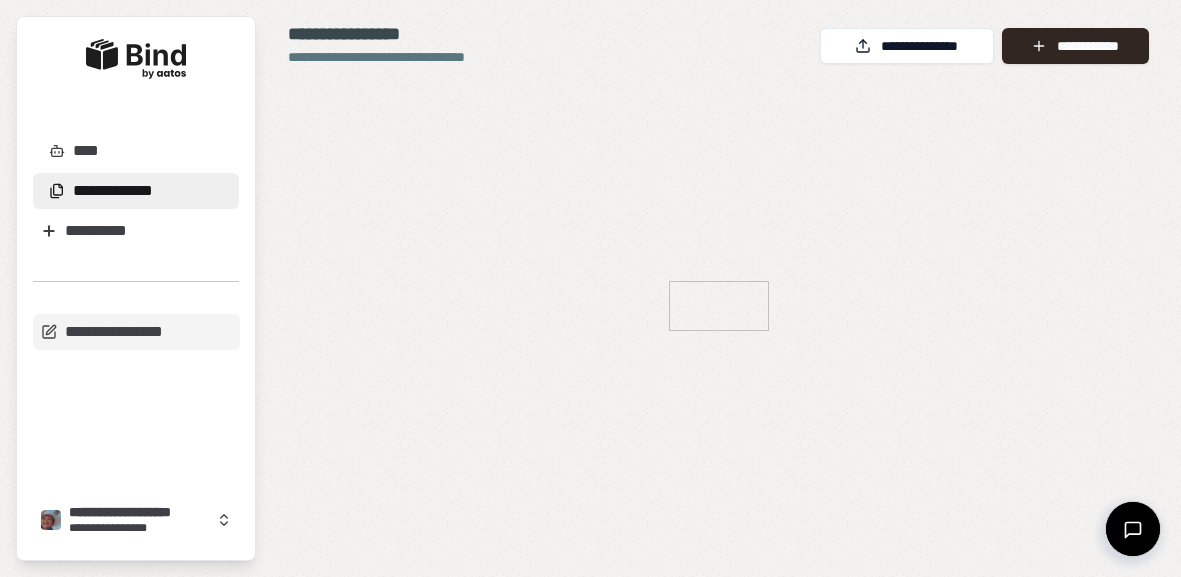 scroll, scrollTop: 0, scrollLeft: 0, axis: both 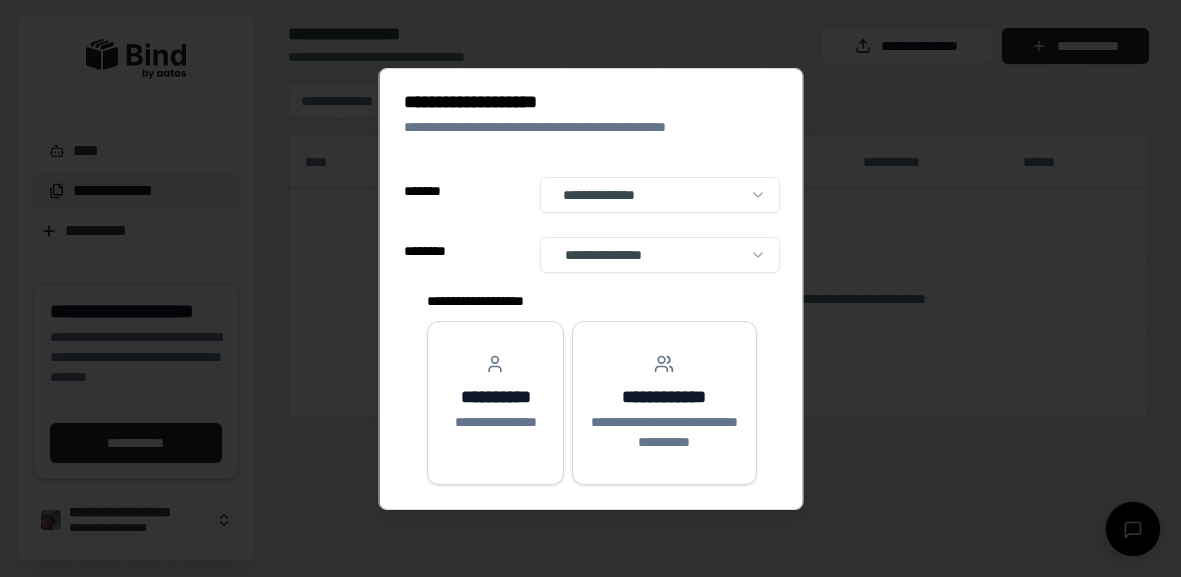 select on "**" 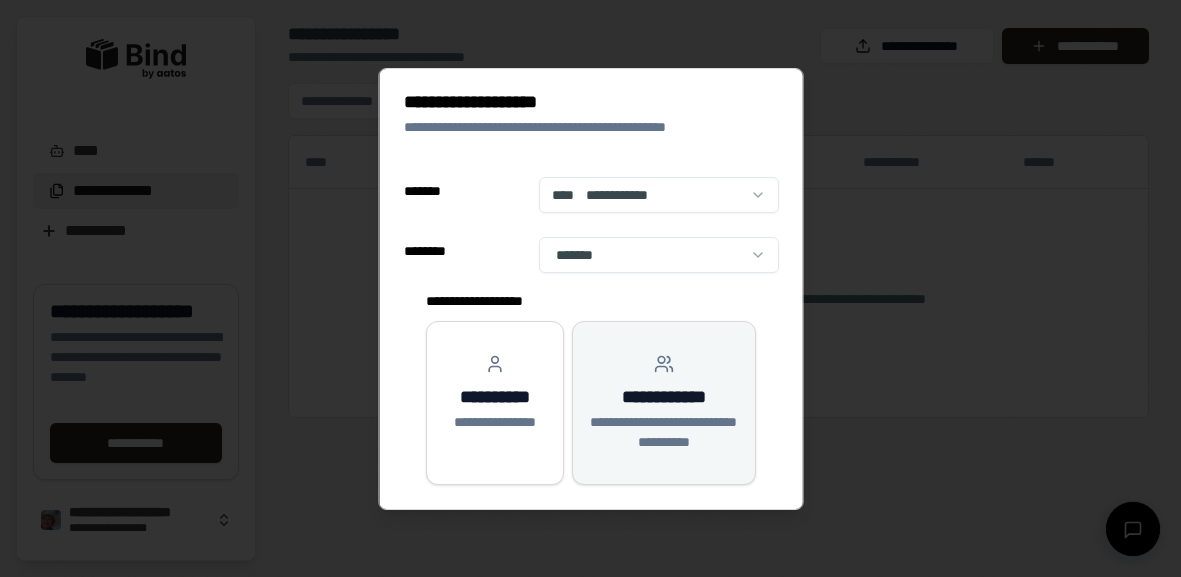 click on "**********" at bounding box center (663, 397) 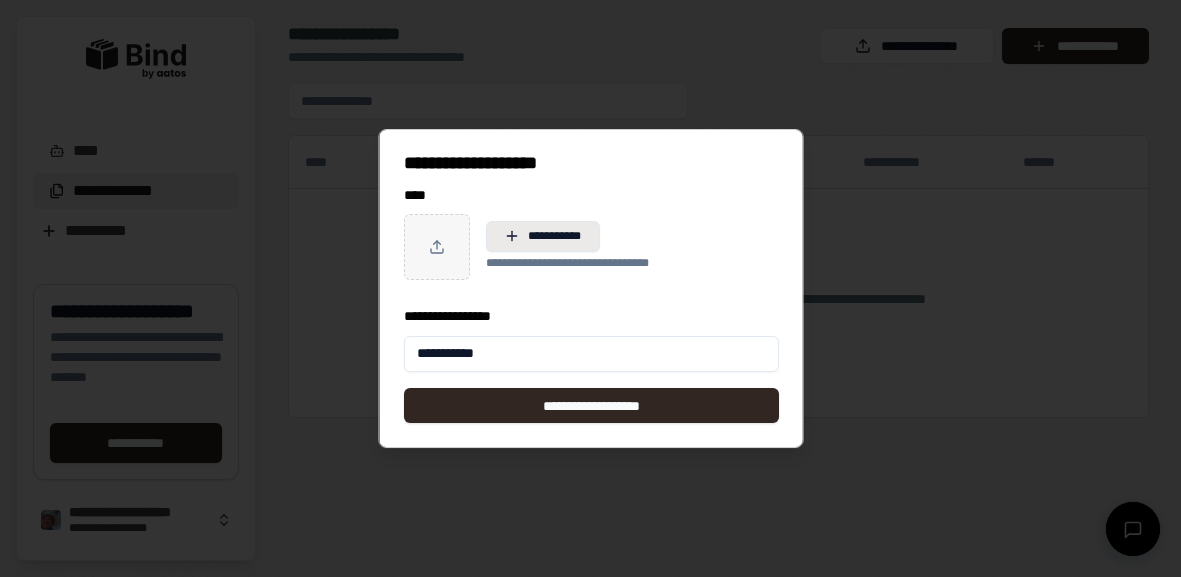 type on "**********" 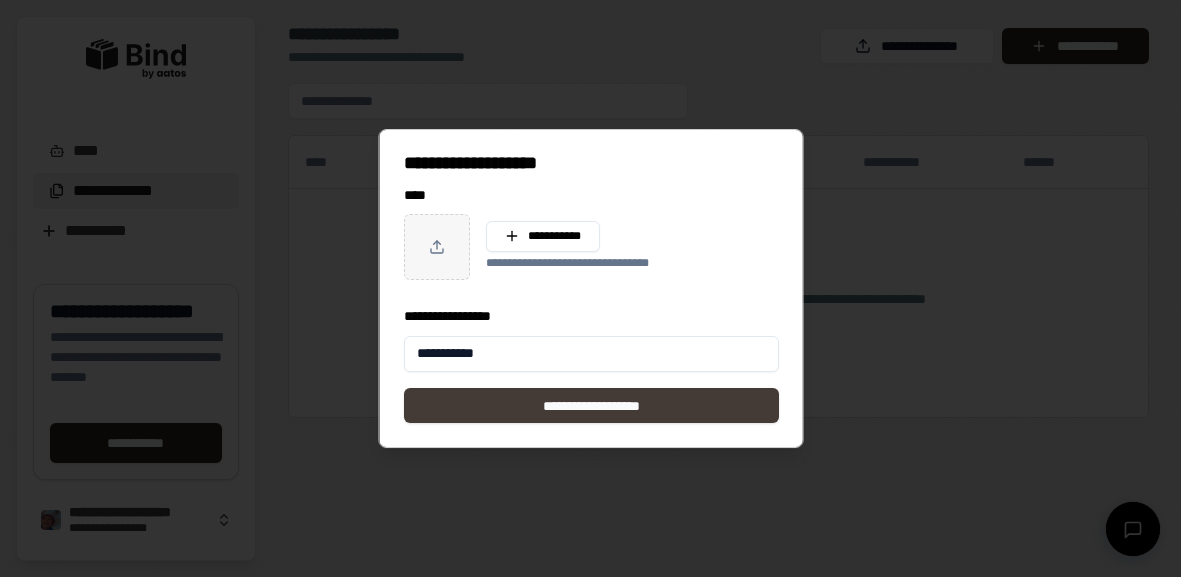 click on "**********" at bounding box center (591, 406) 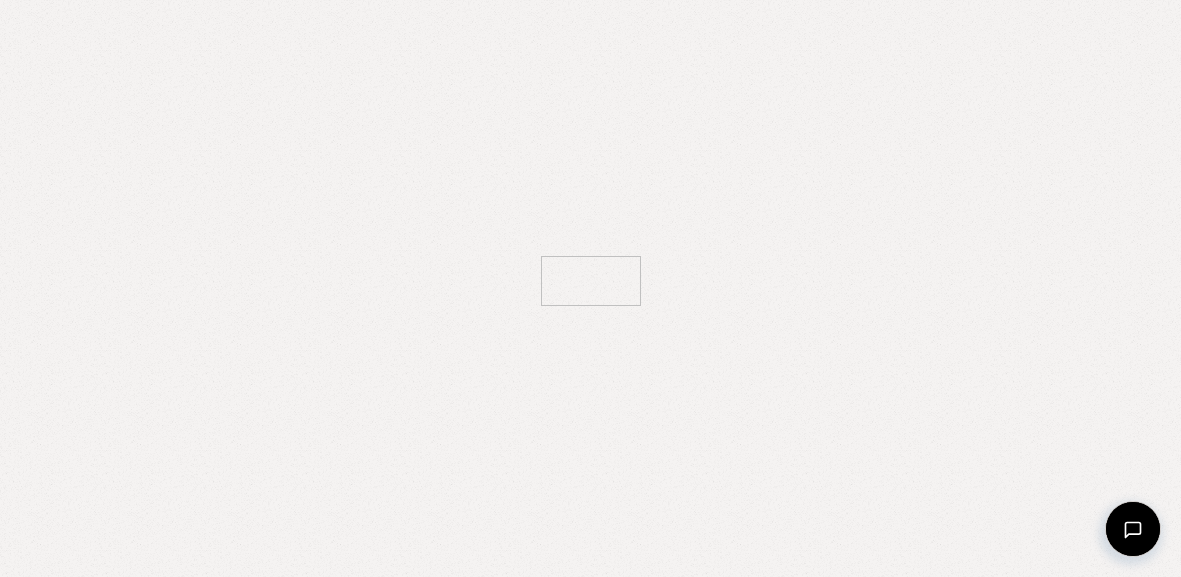 scroll, scrollTop: 0, scrollLeft: 0, axis: both 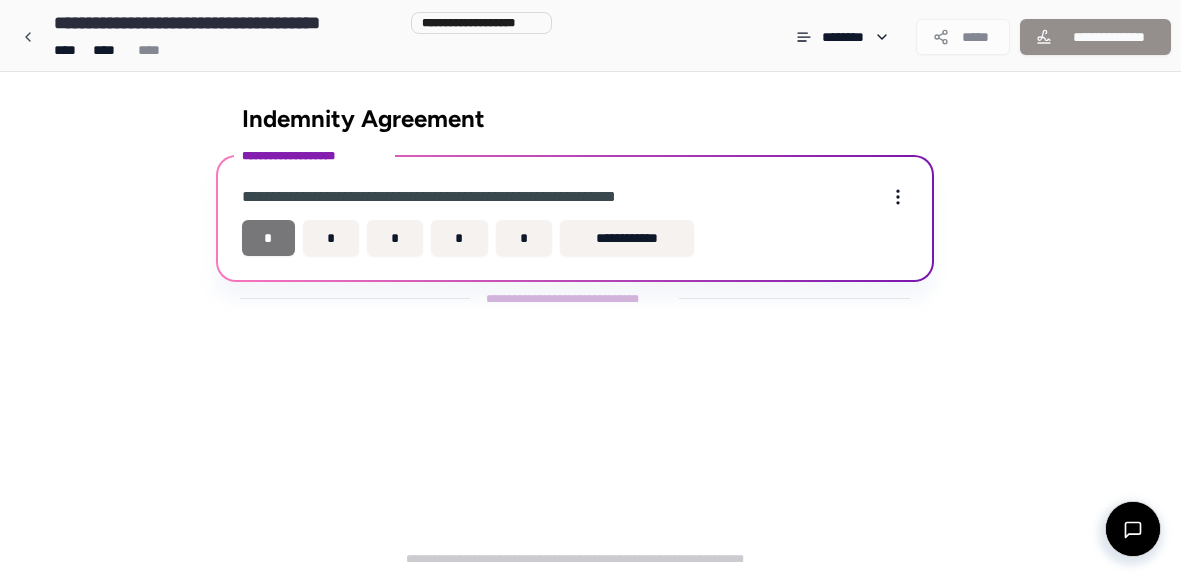 click on "*" at bounding box center (269, 238) 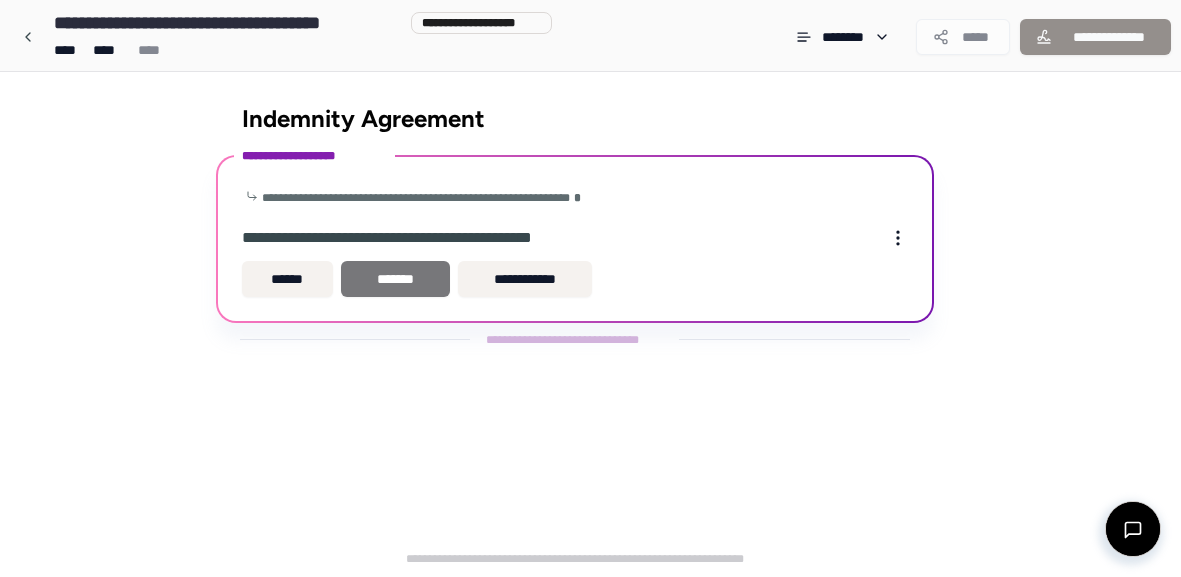 click on "*******" at bounding box center [395, 279] 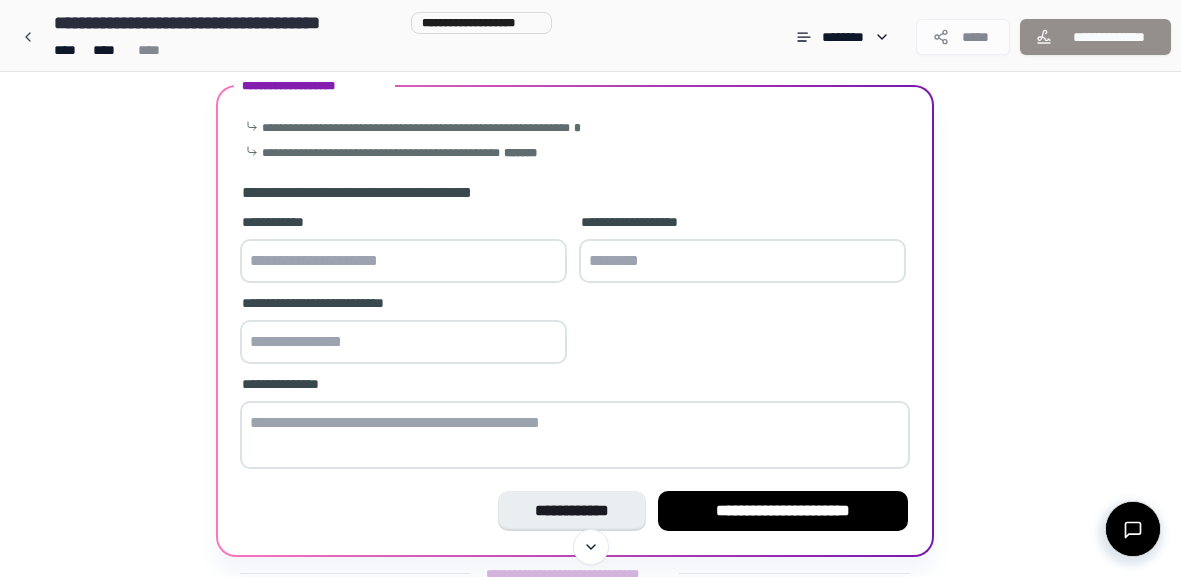 scroll, scrollTop: 127, scrollLeft: 0, axis: vertical 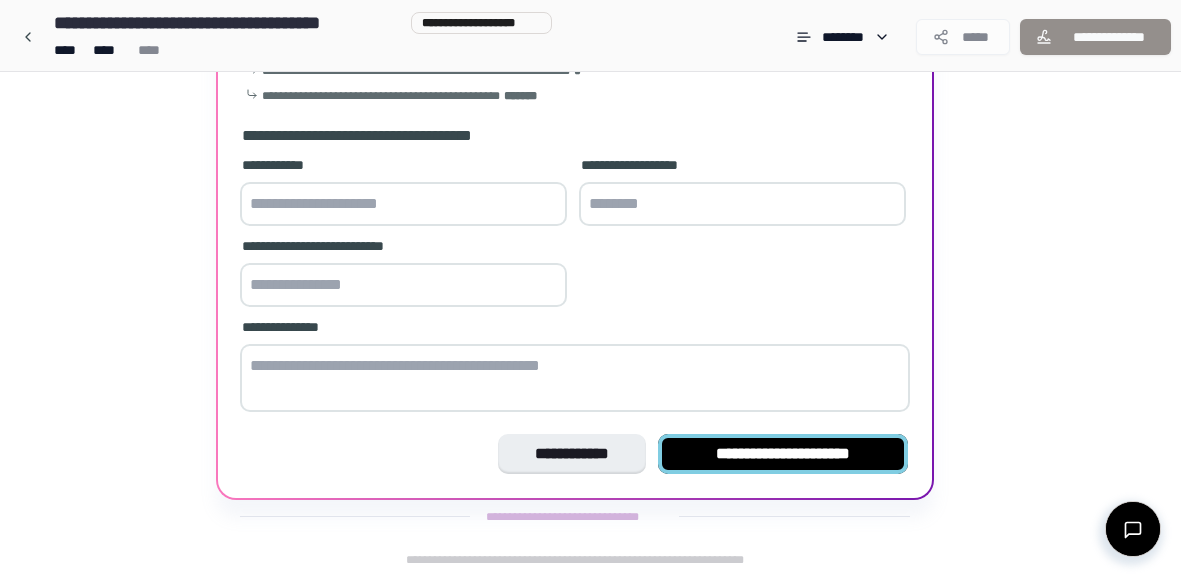 click on "**********" at bounding box center (783, 454) 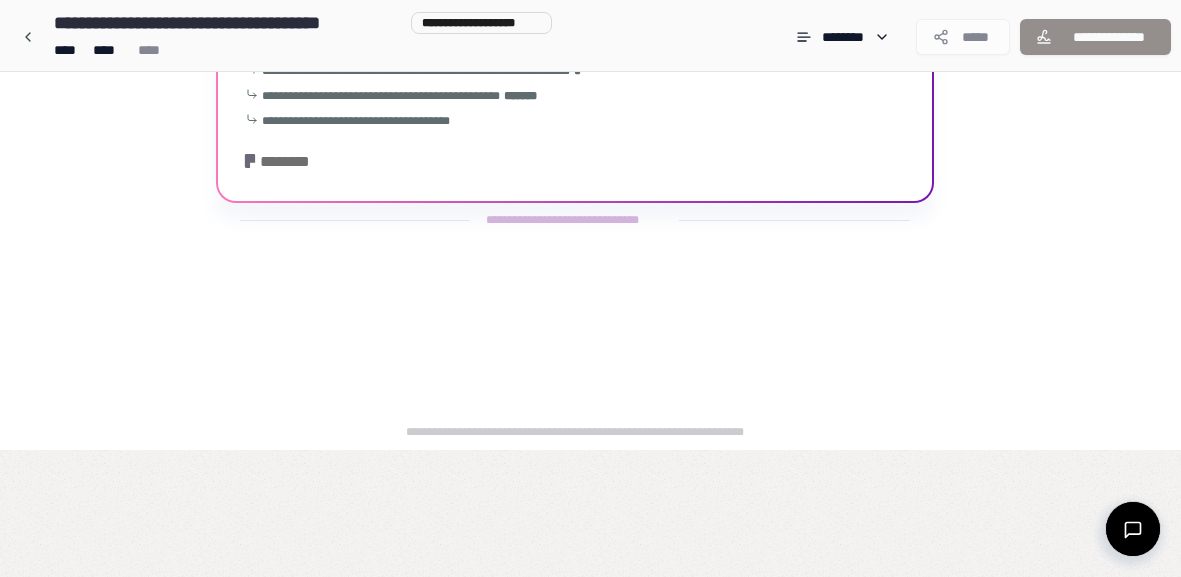 scroll, scrollTop: 0, scrollLeft: 0, axis: both 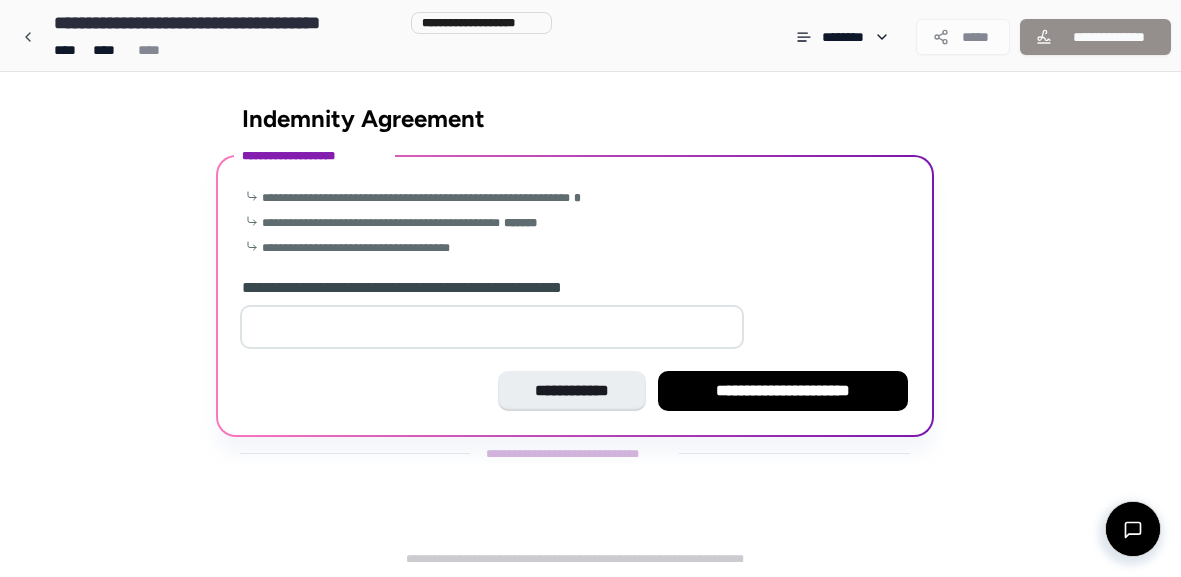 click at bounding box center [492, 327] 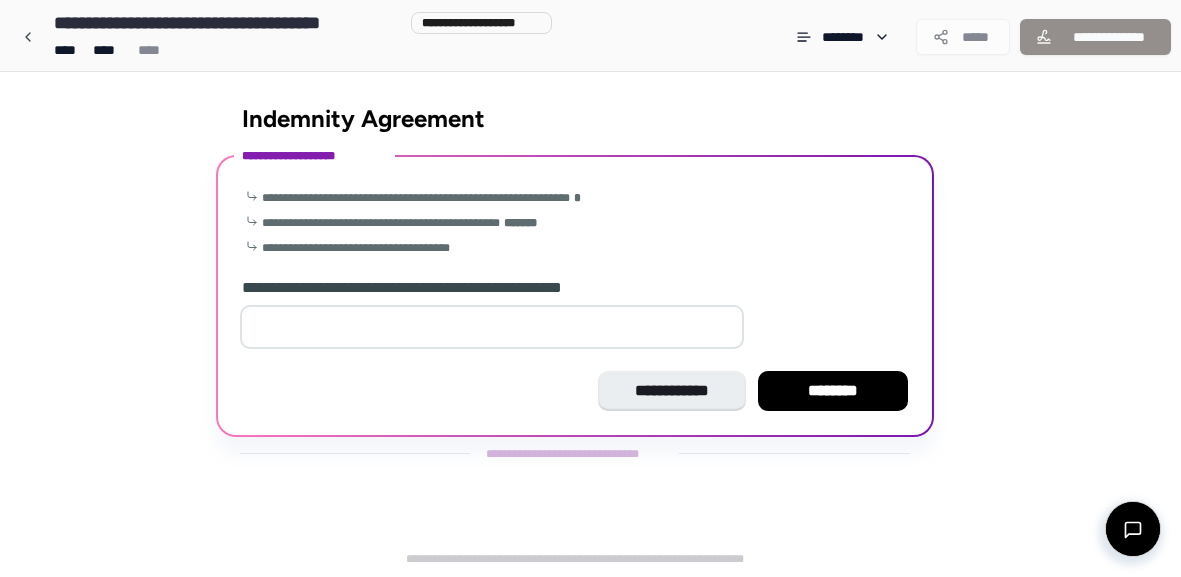 click on "**" at bounding box center [492, 327] 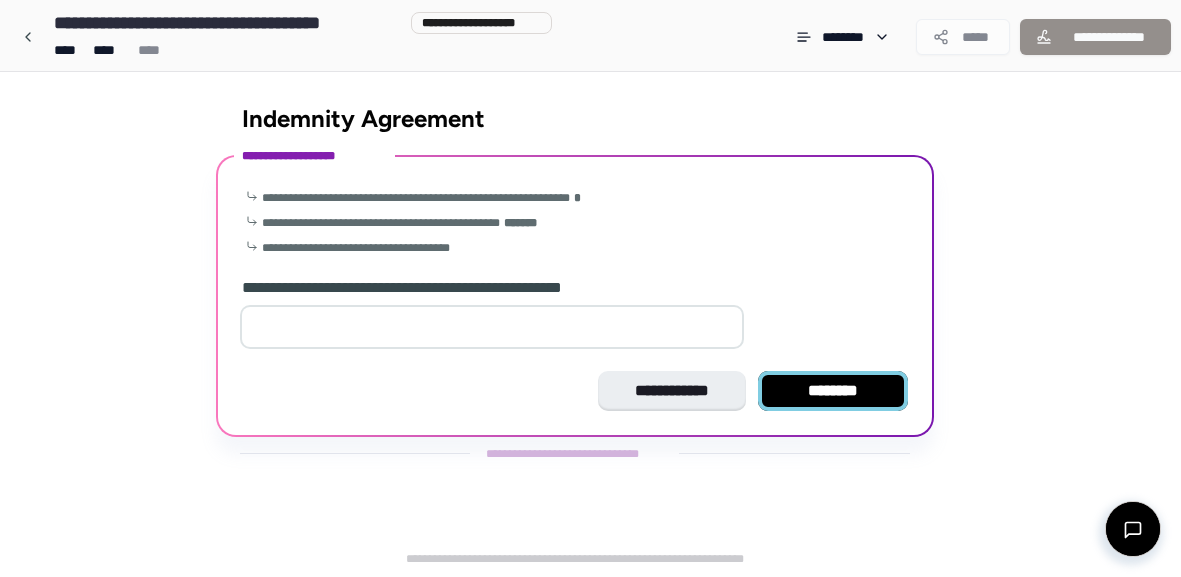 click on "********" at bounding box center [833, 391] 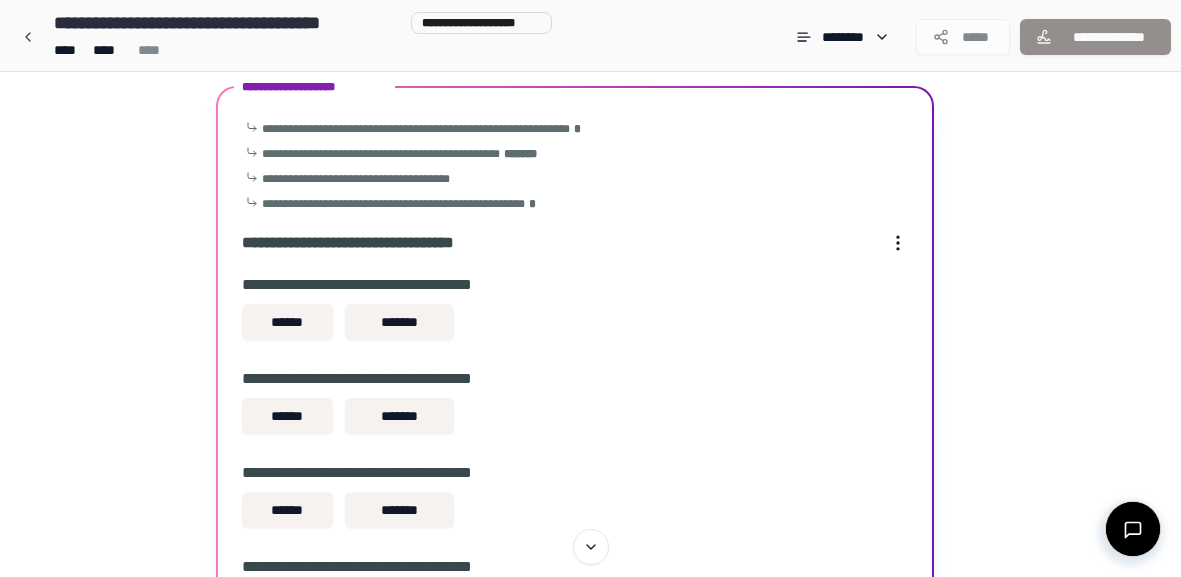 scroll, scrollTop: 0, scrollLeft: 0, axis: both 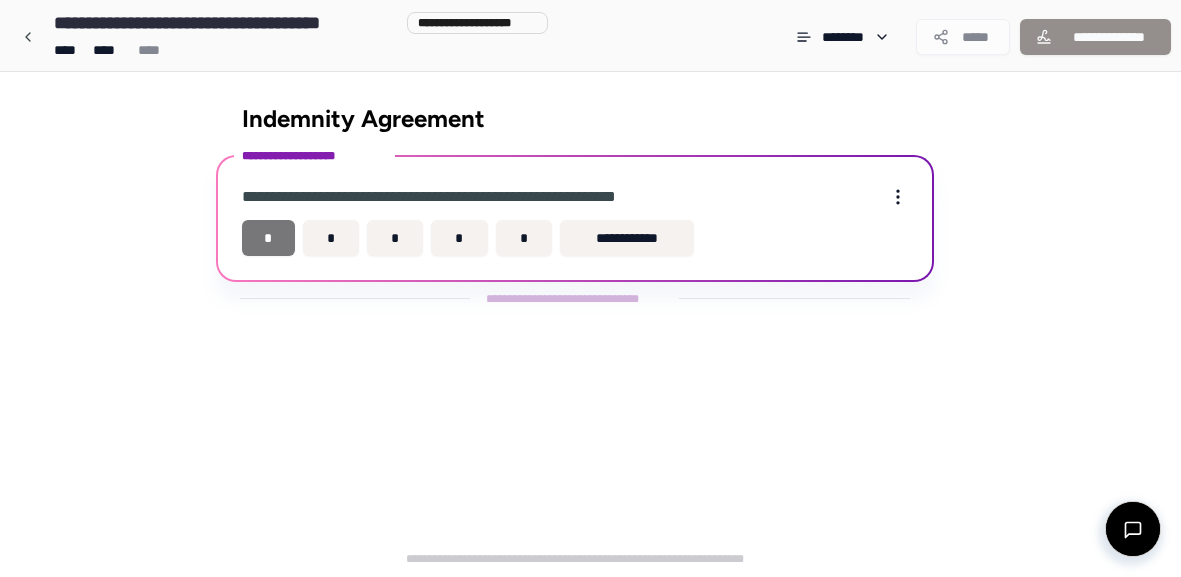 click on "*" at bounding box center [269, 238] 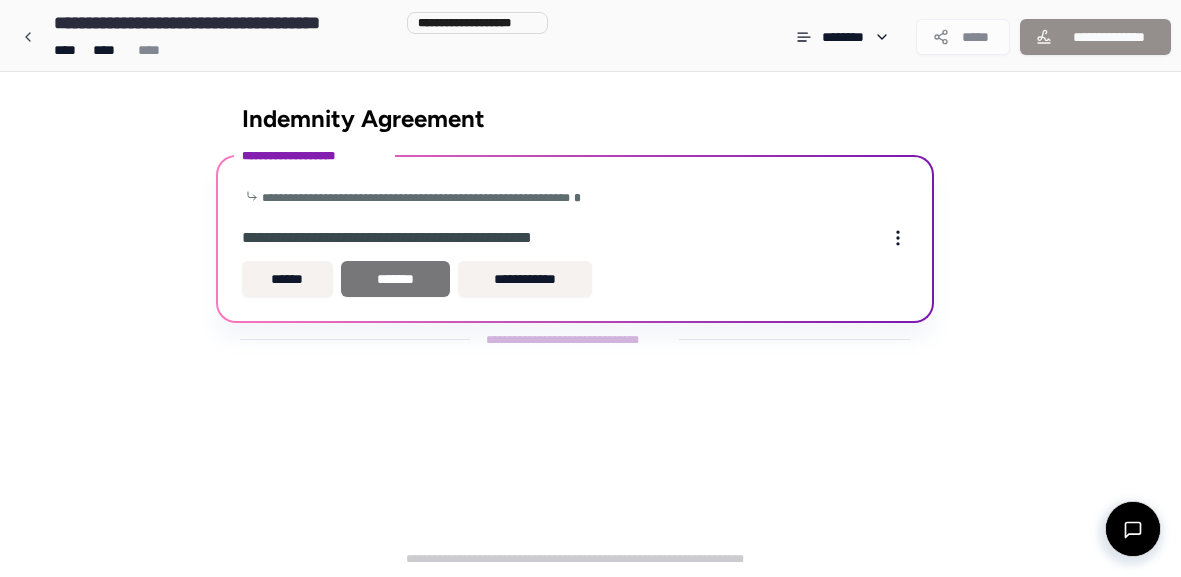 click on "*******" at bounding box center [395, 279] 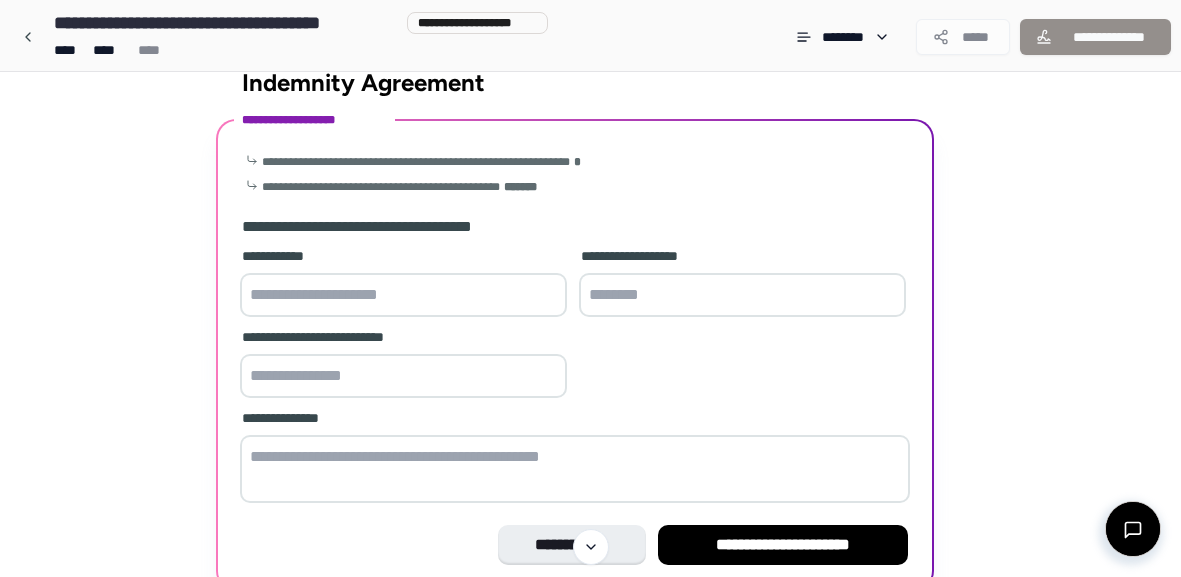 scroll, scrollTop: 34, scrollLeft: 0, axis: vertical 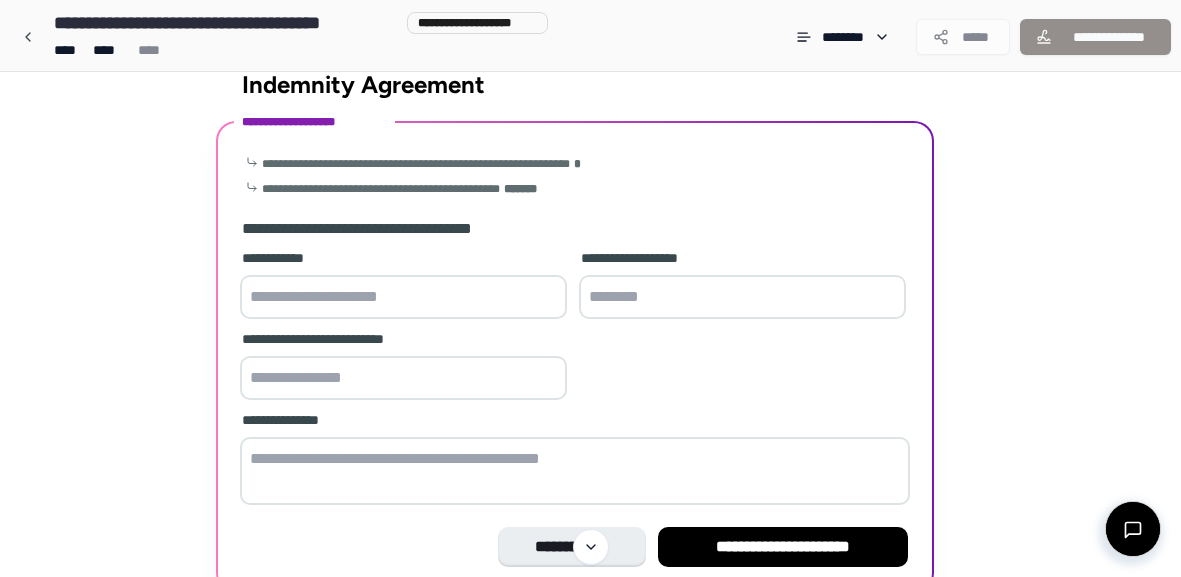 click at bounding box center [403, 297] 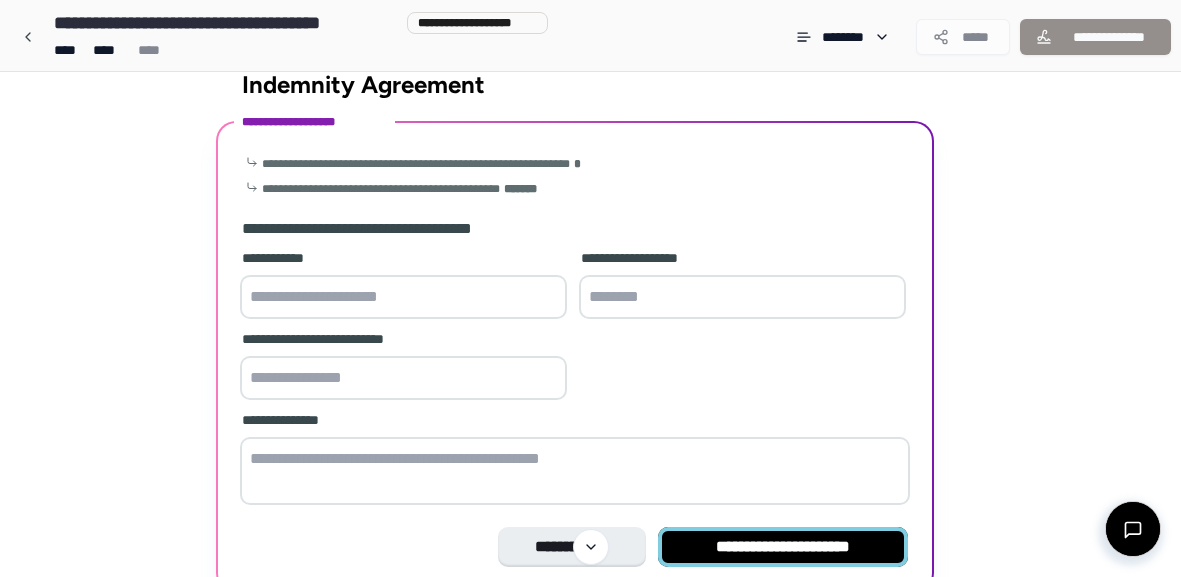 click on "**********" at bounding box center [783, 547] 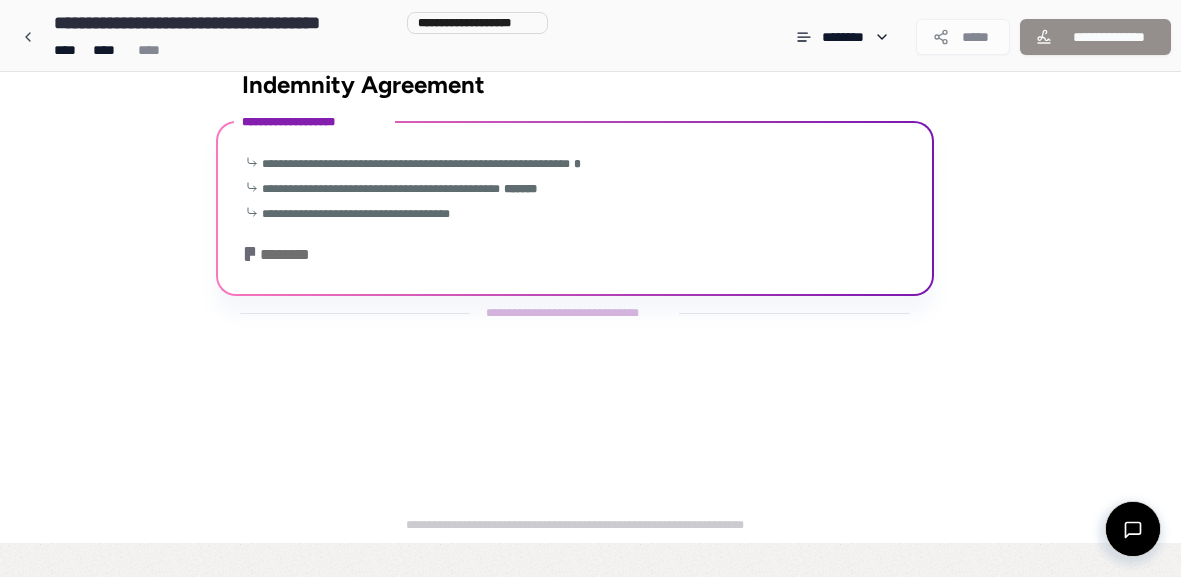 scroll, scrollTop: 0, scrollLeft: 0, axis: both 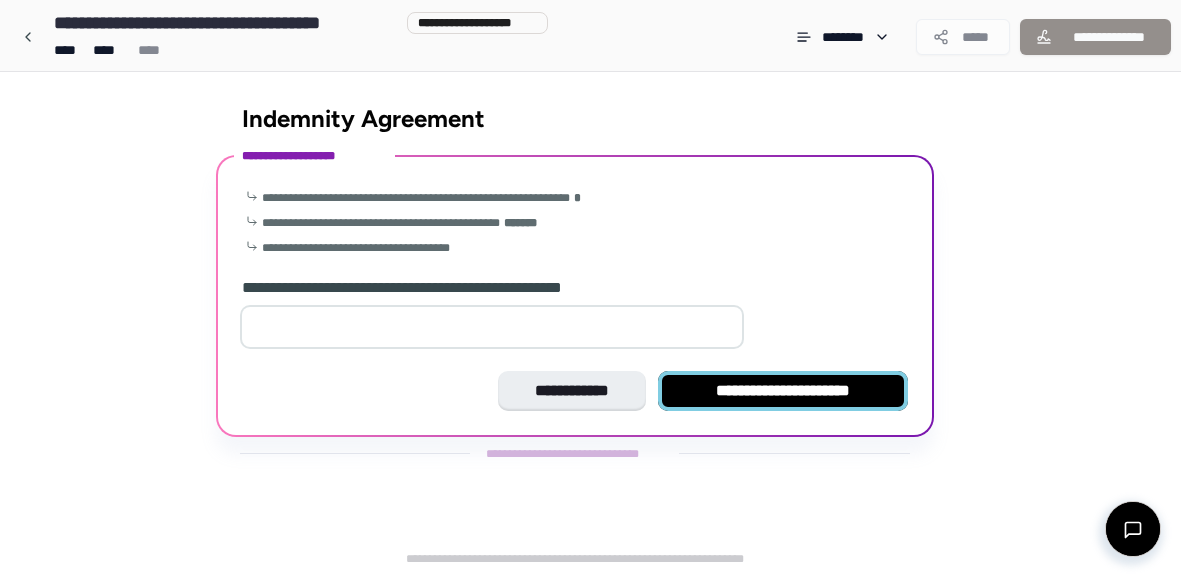 click on "**********" at bounding box center (783, 391) 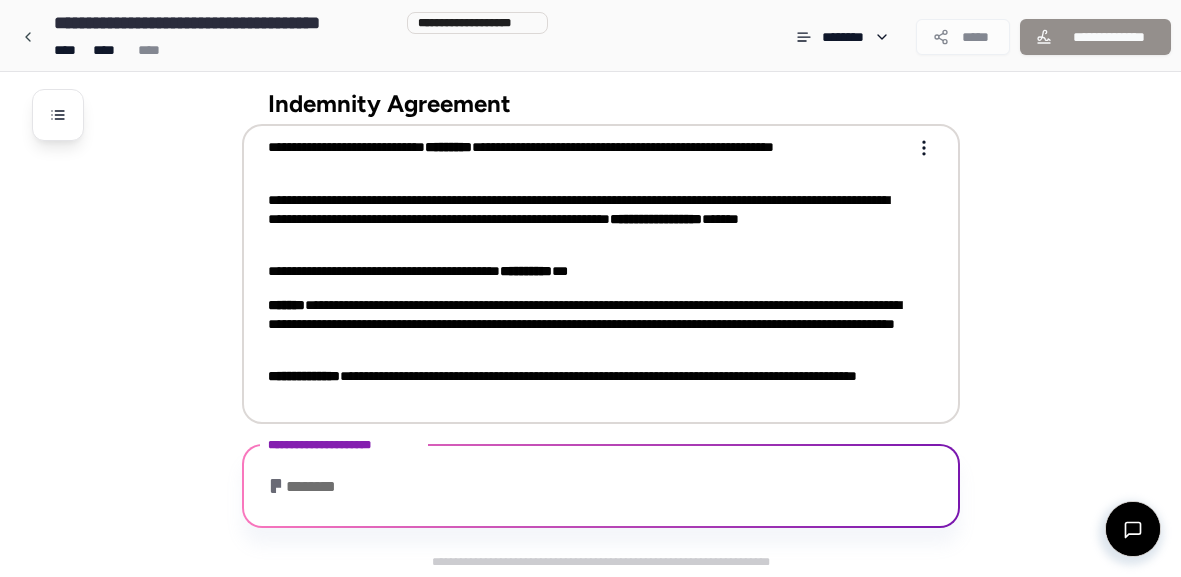 scroll, scrollTop: 195, scrollLeft: 0, axis: vertical 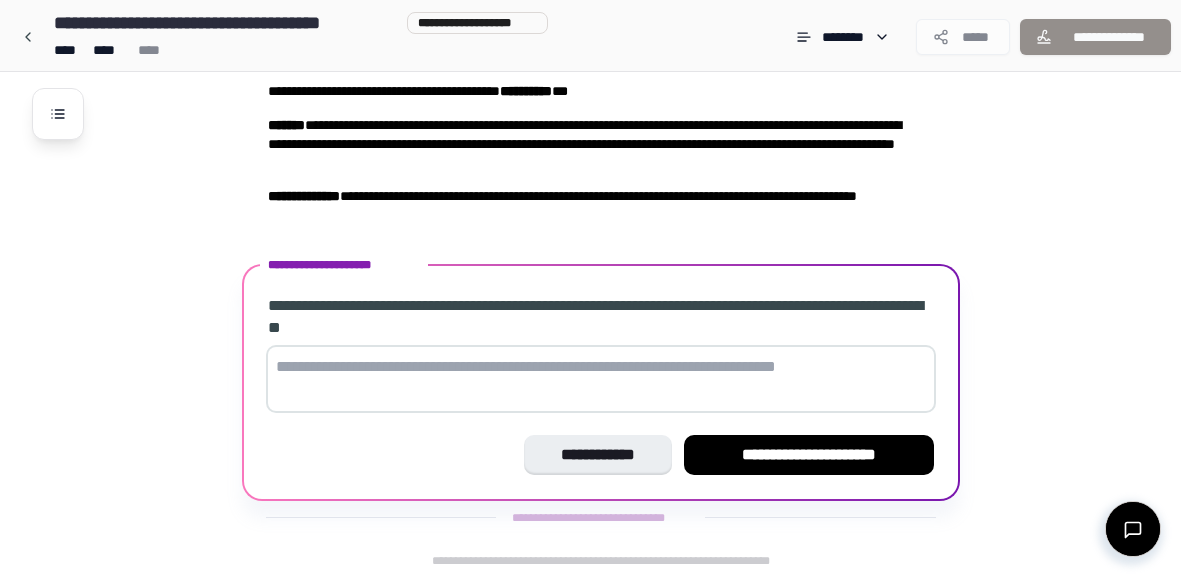 click at bounding box center [601, 379] 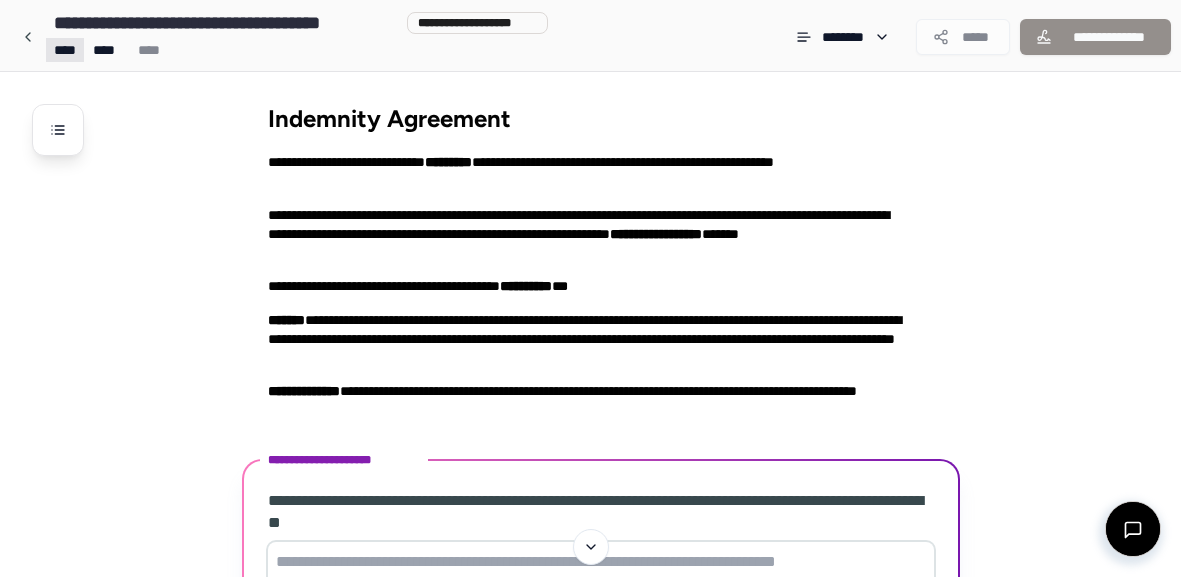 click on "**********" at bounding box center (590, 386) 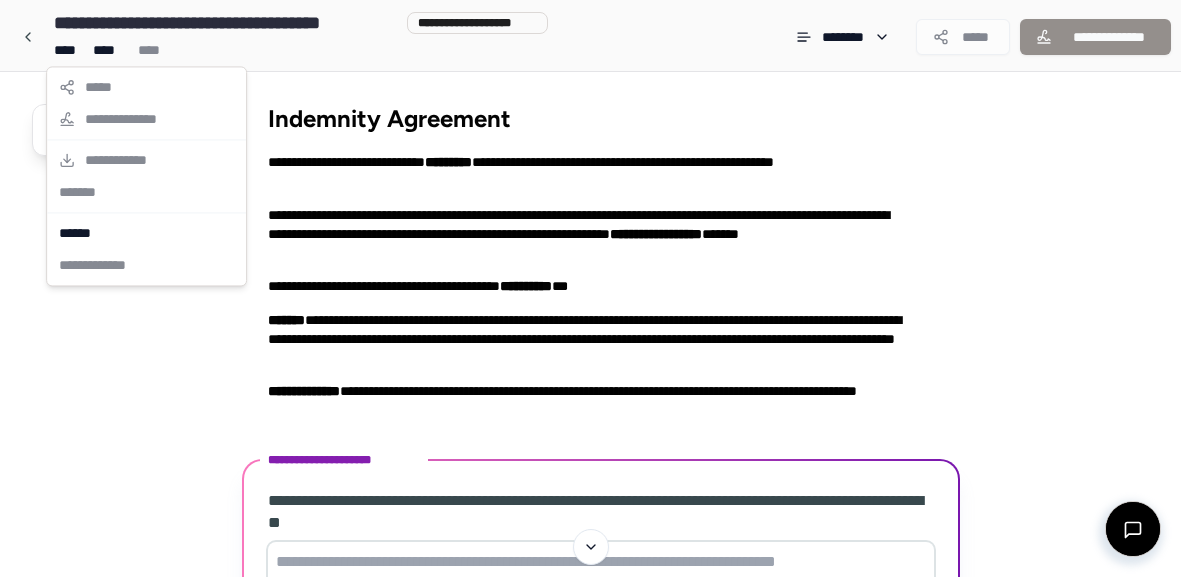click on "**********" at bounding box center [590, 386] 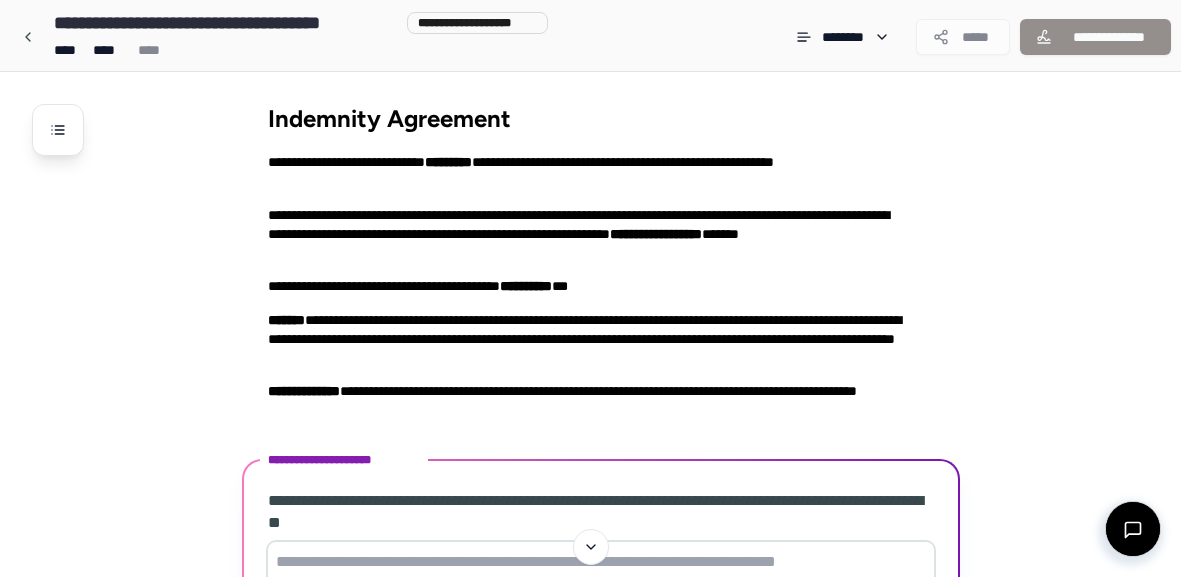 click at bounding box center [28, 37] 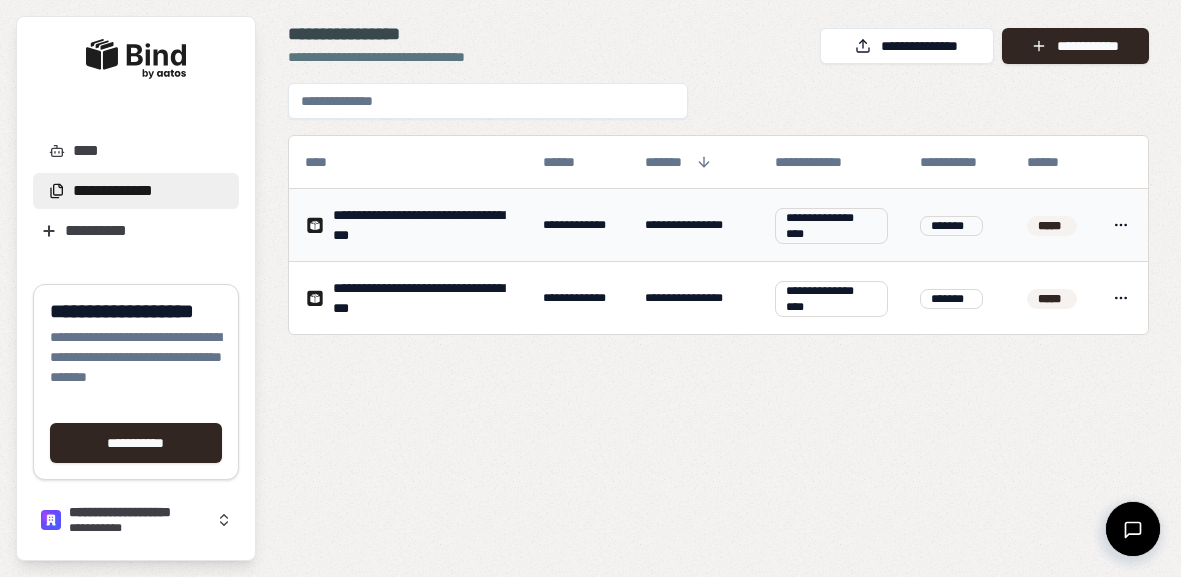 click on "**********" at bounding box center [590, 289] 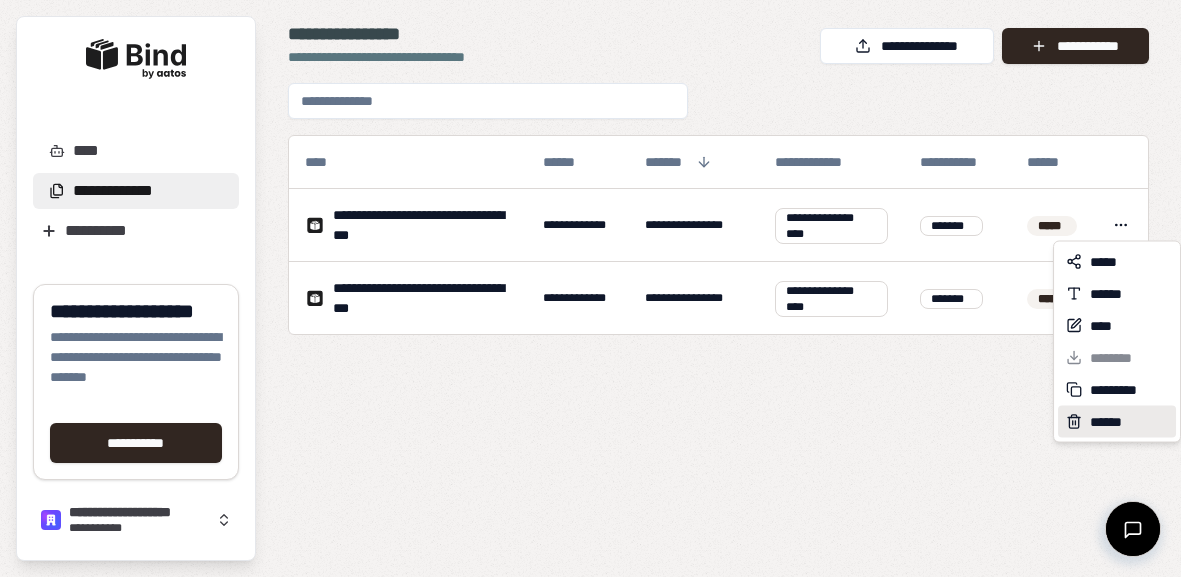 click on "******" at bounding box center [1110, 422] 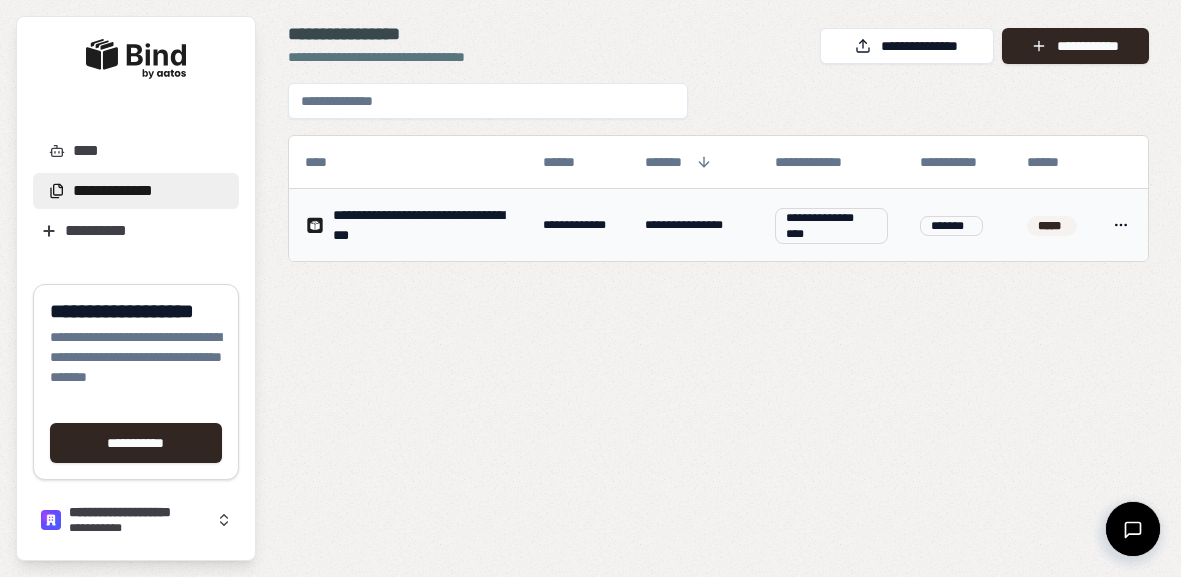 click on "****" at bounding box center [1121, 225] 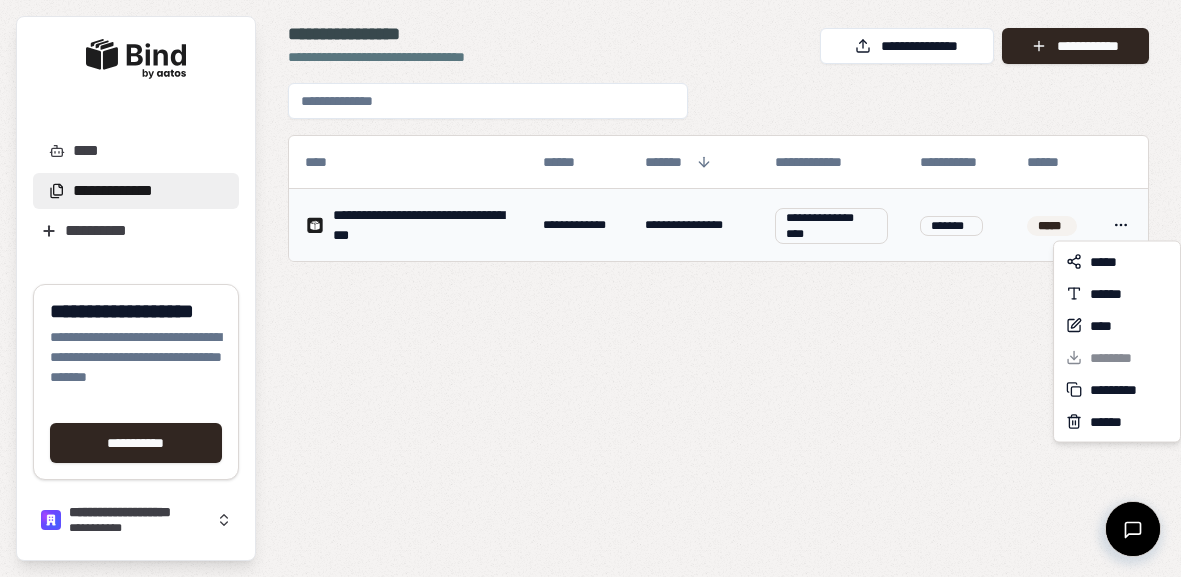 click on "**********" at bounding box center [590, 289] 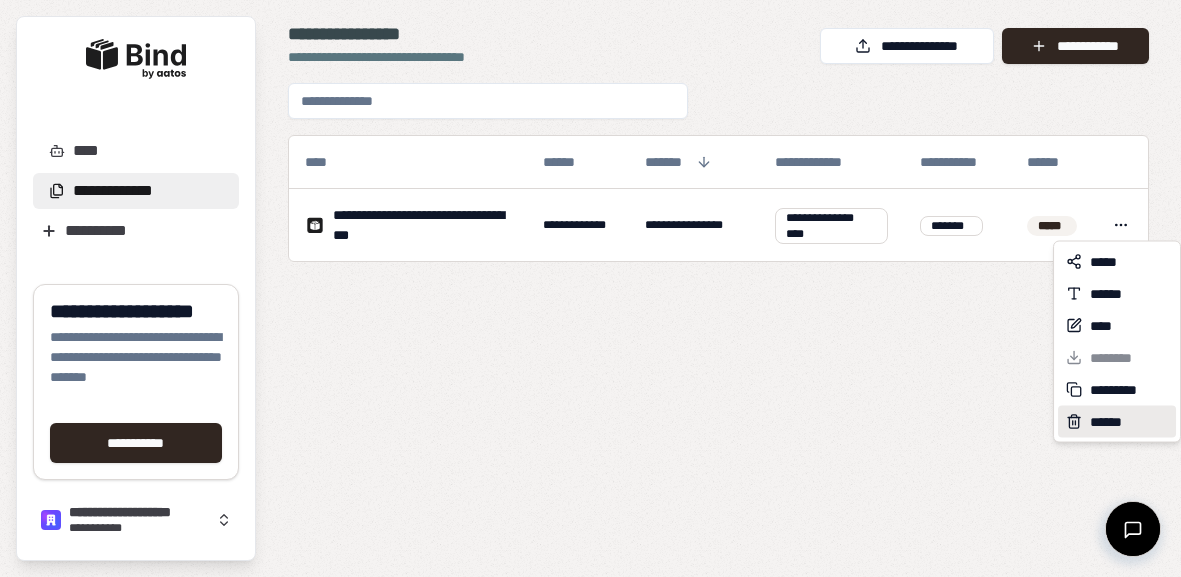 click on "******" at bounding box center [1110, 422] 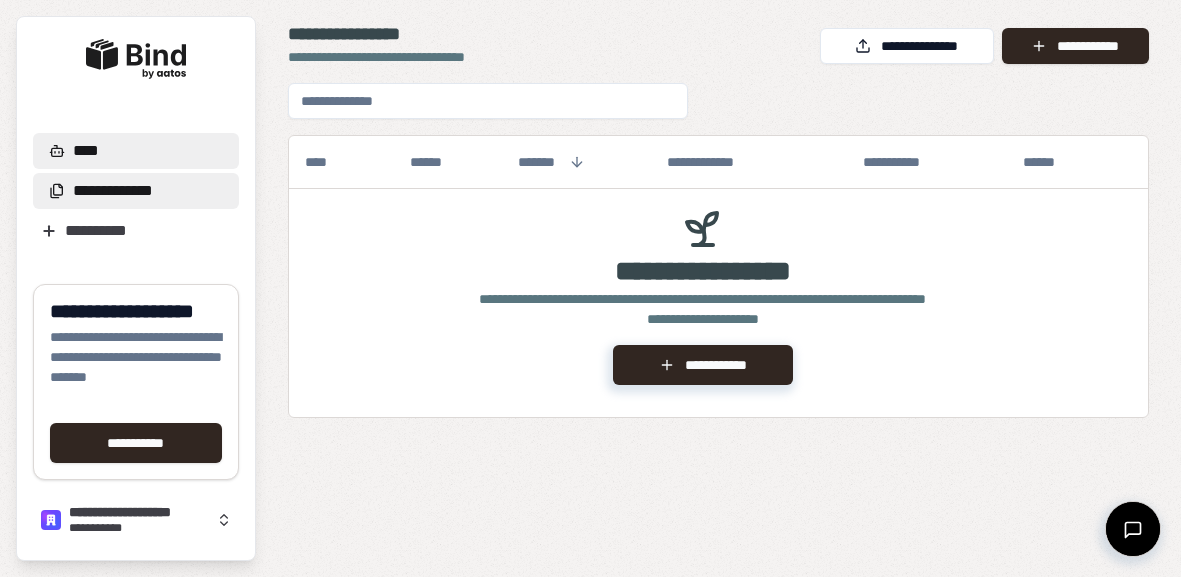 click on "****" at bounding box center (136, 151) 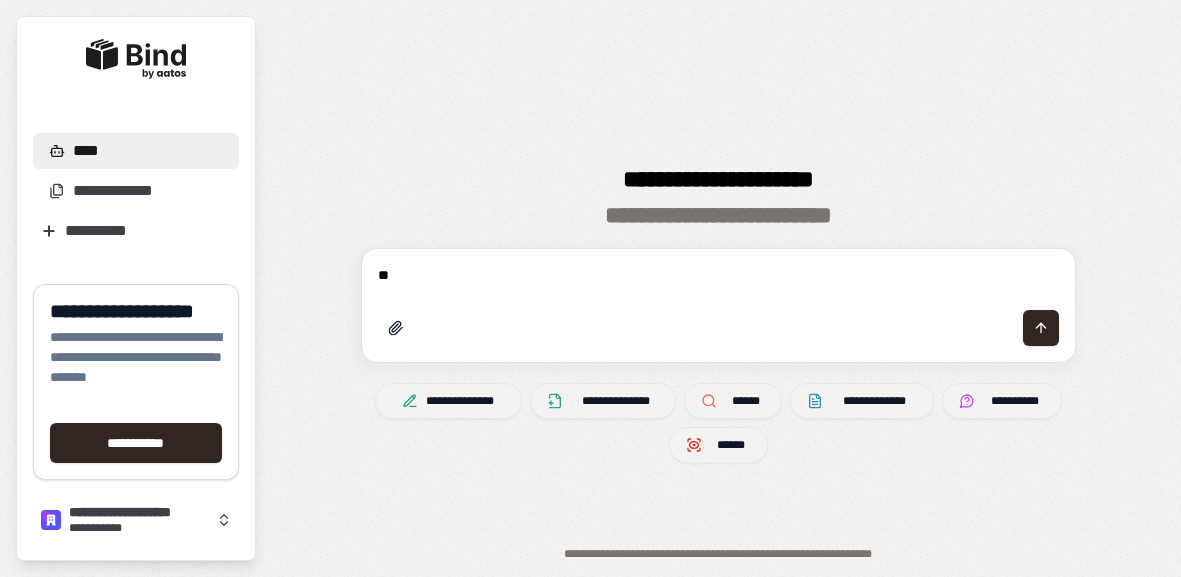 type on "*" 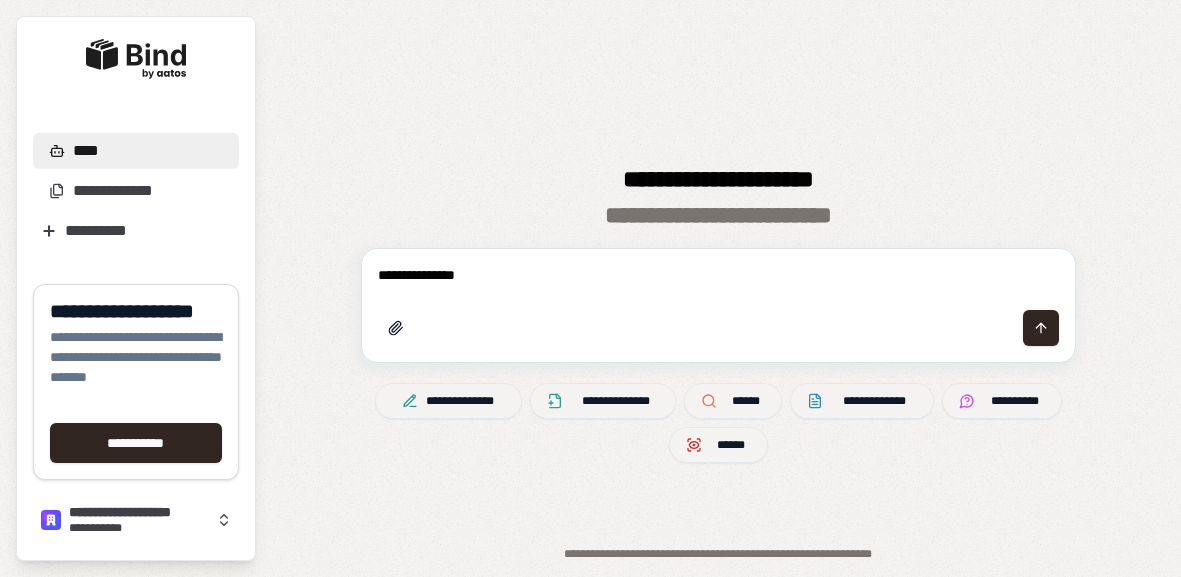 type on "**********" 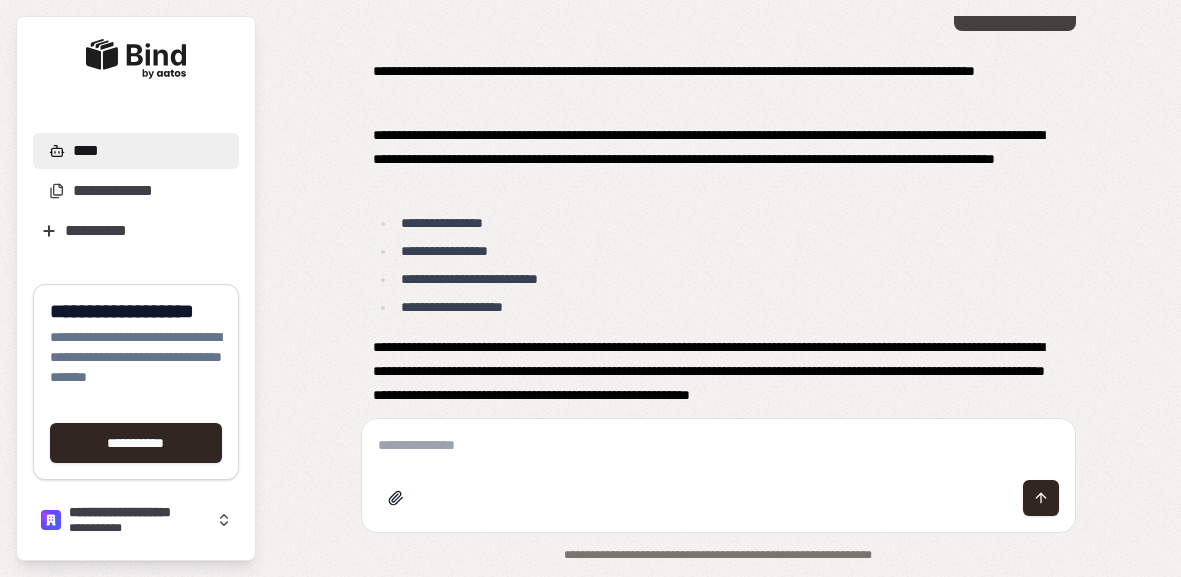scroll, scrollTop: 0, scrollLeft: 0, axis: both 